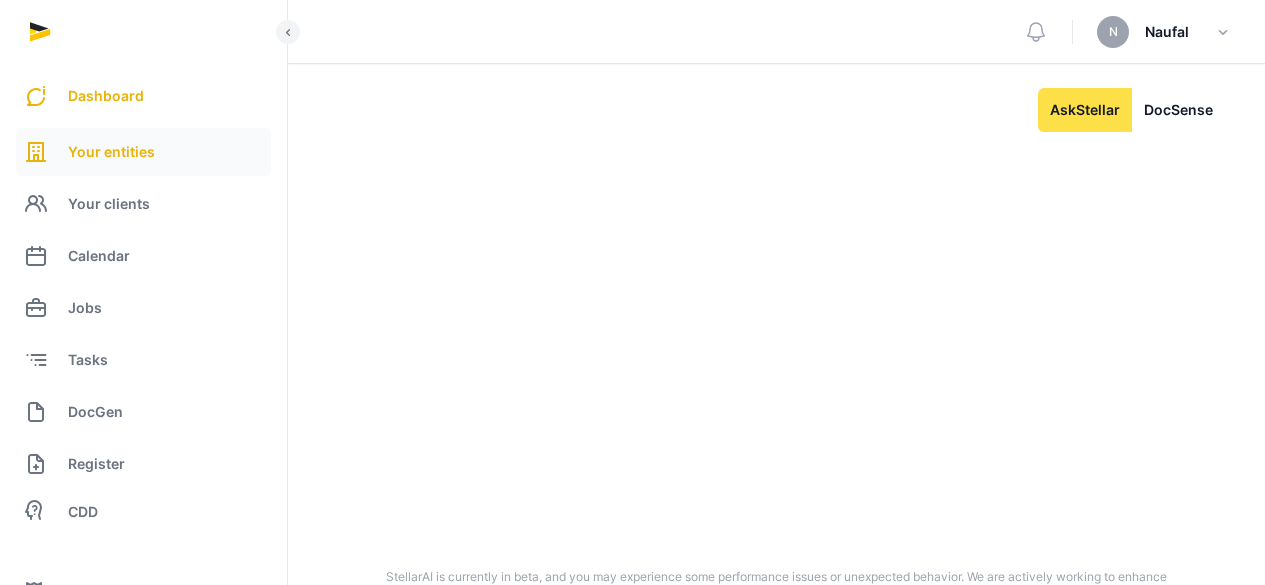scroll, scrollTop: 0, scrollLeft: 0, axis: both 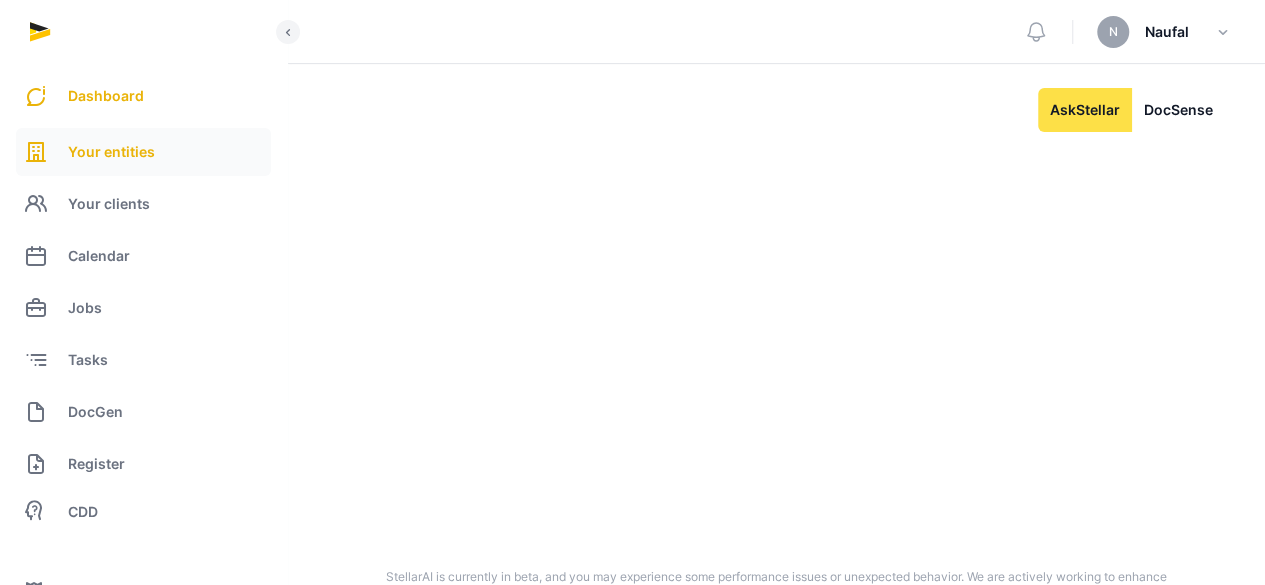 click on "Your entities" at bounding box center [111, 152] 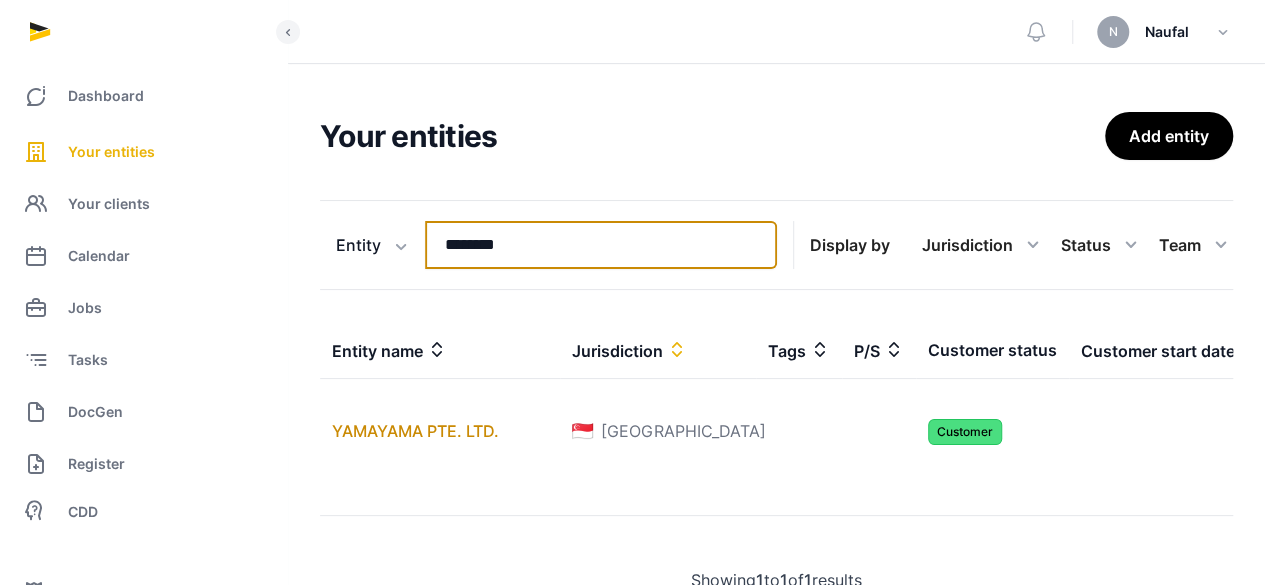 drag, startPoint x: 568, startPoint y: 245, endPoint x: 318, endPoint y: 246, distance: 250.002 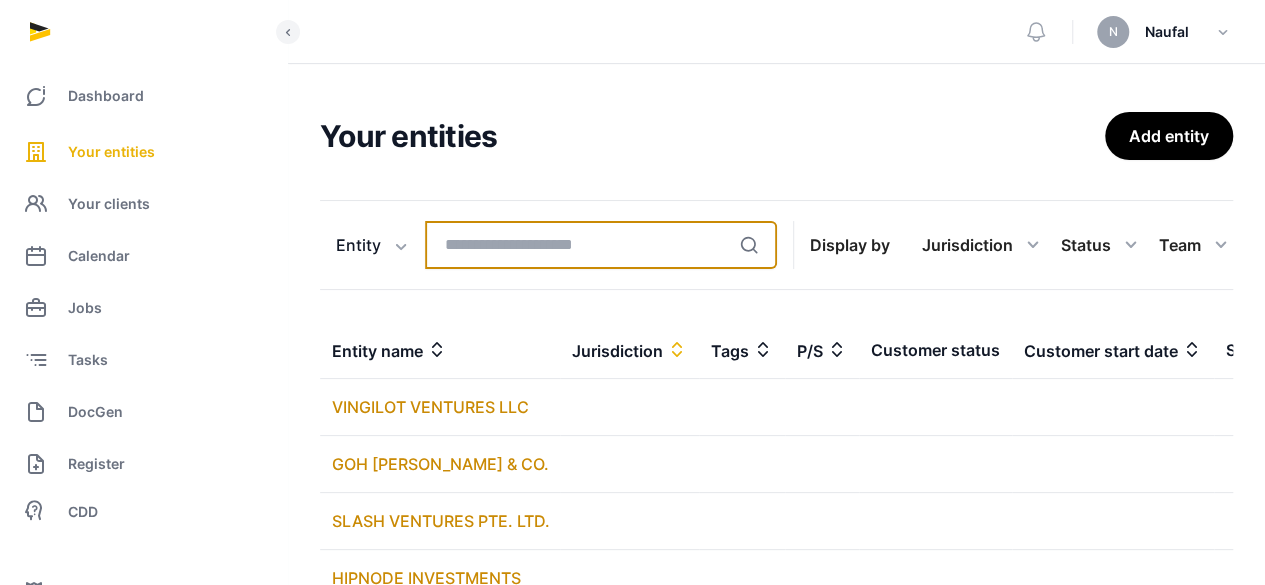 drag, startPoint x: 598, startPoint y: 243, endPoint x: 610, endPoint y: 246, distance: 12.369317 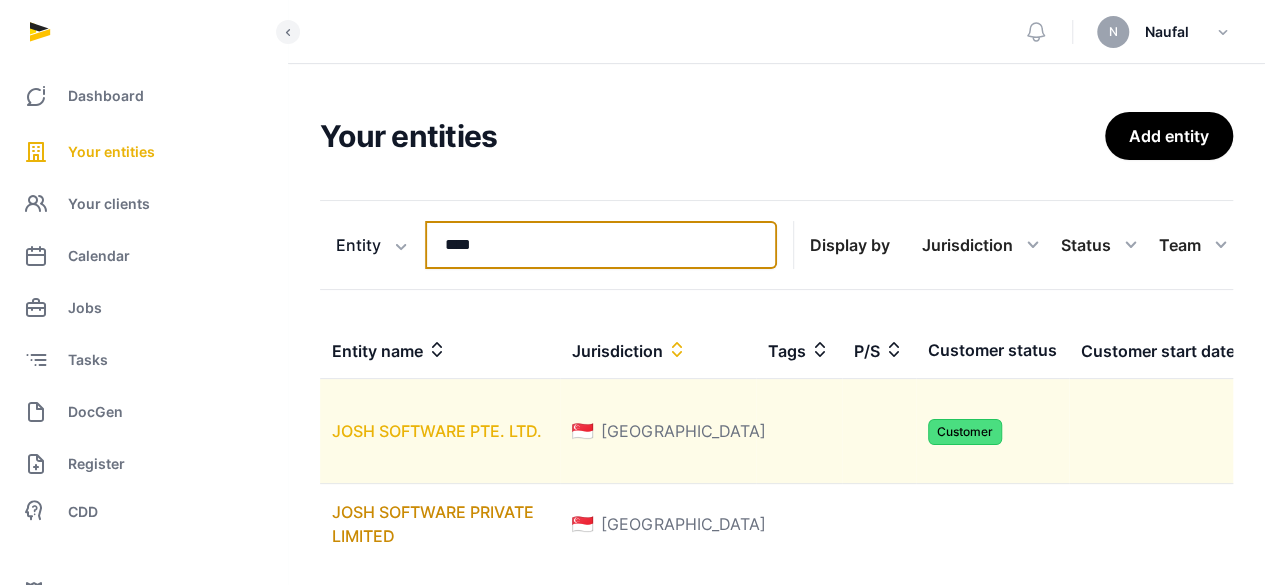type on "****" 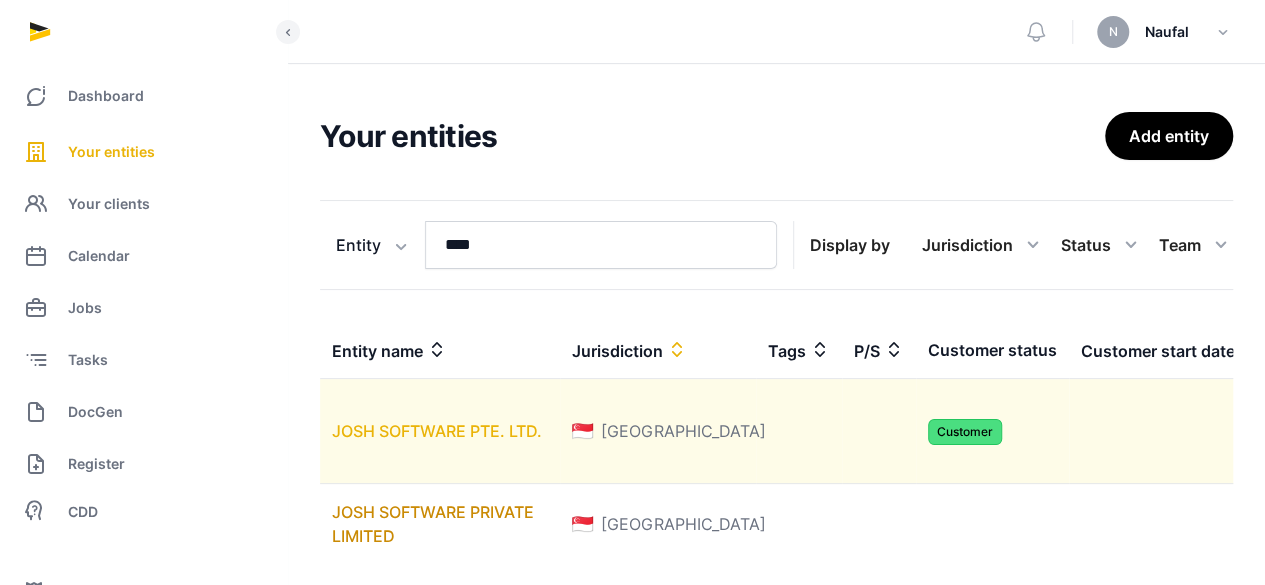 click on "JOSH SOFTWARE PTE. LTD." at bounding box center (437, 431) 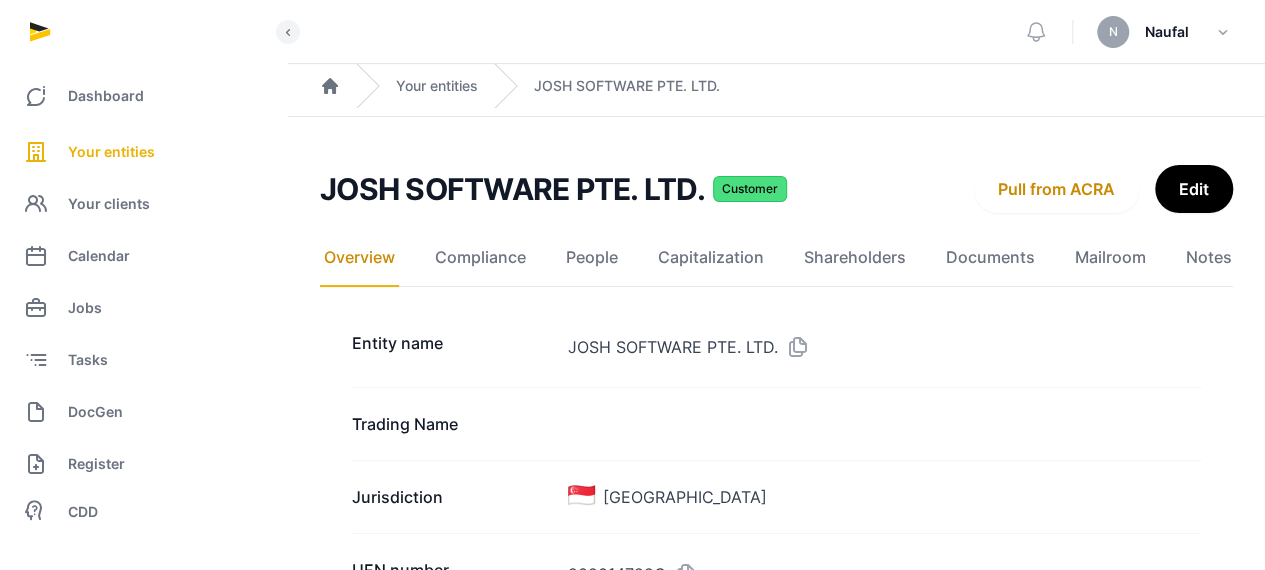 scroll, scrollTop: 100, scrollLeft: 0, axis: vertical 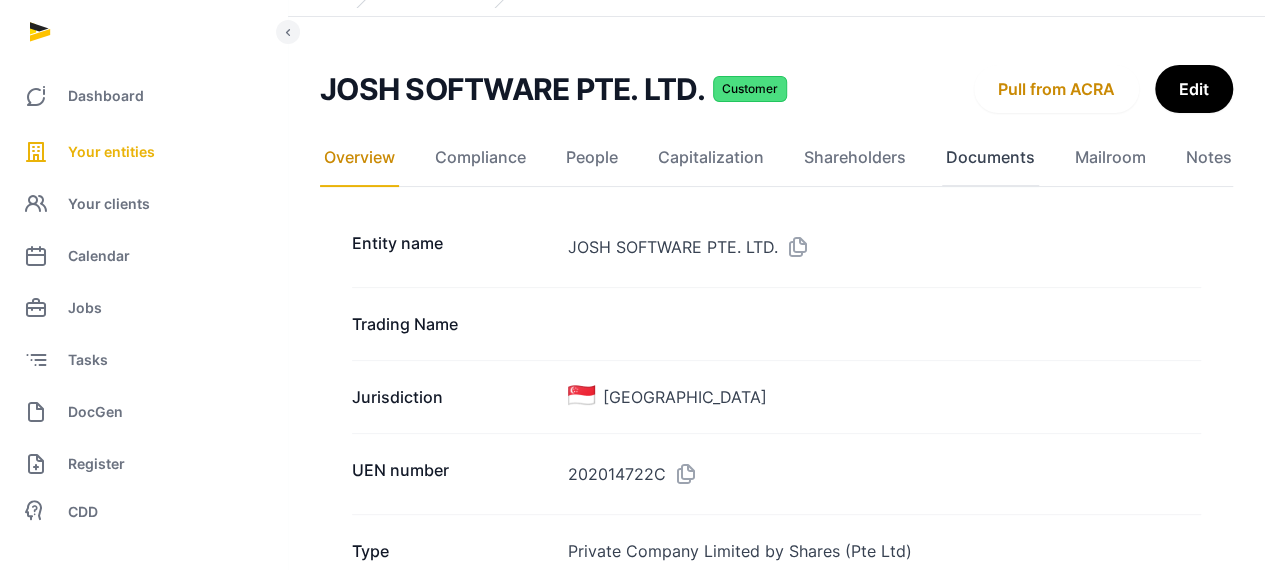 click on "Documents" 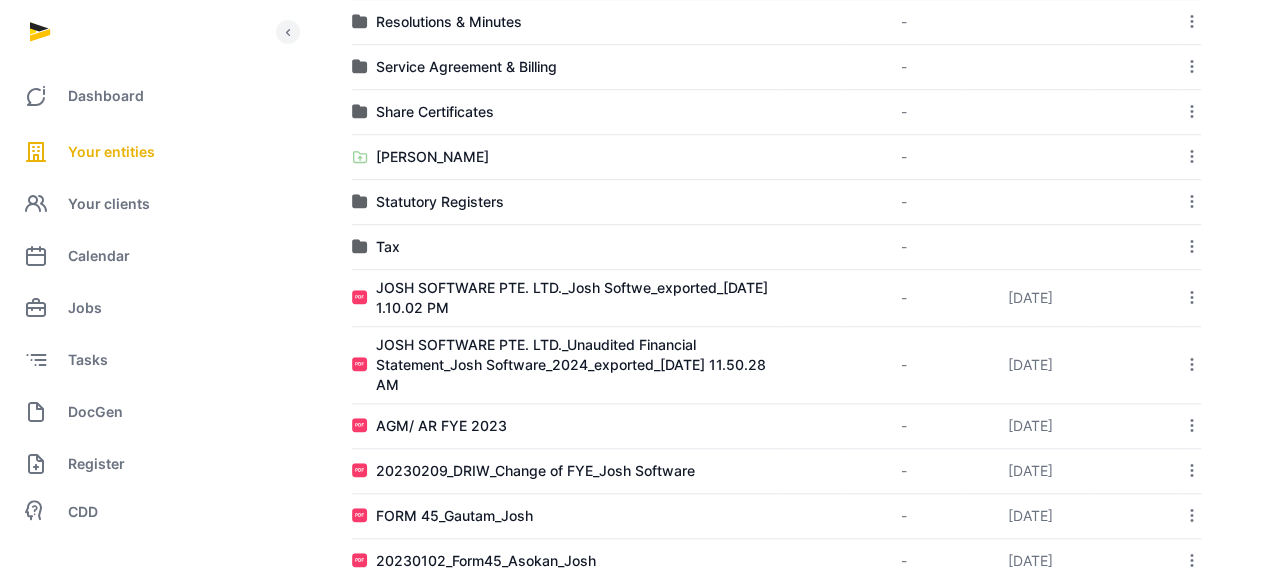 scroll, scrollTop: 800, scrollLeft: 0, axis: vertical 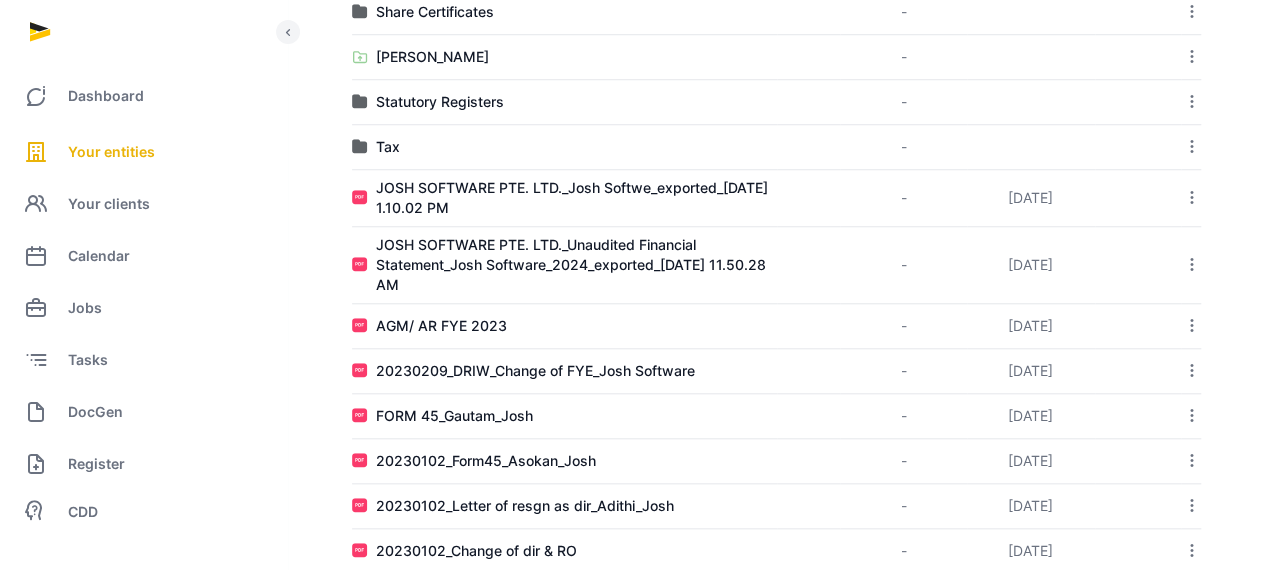 click 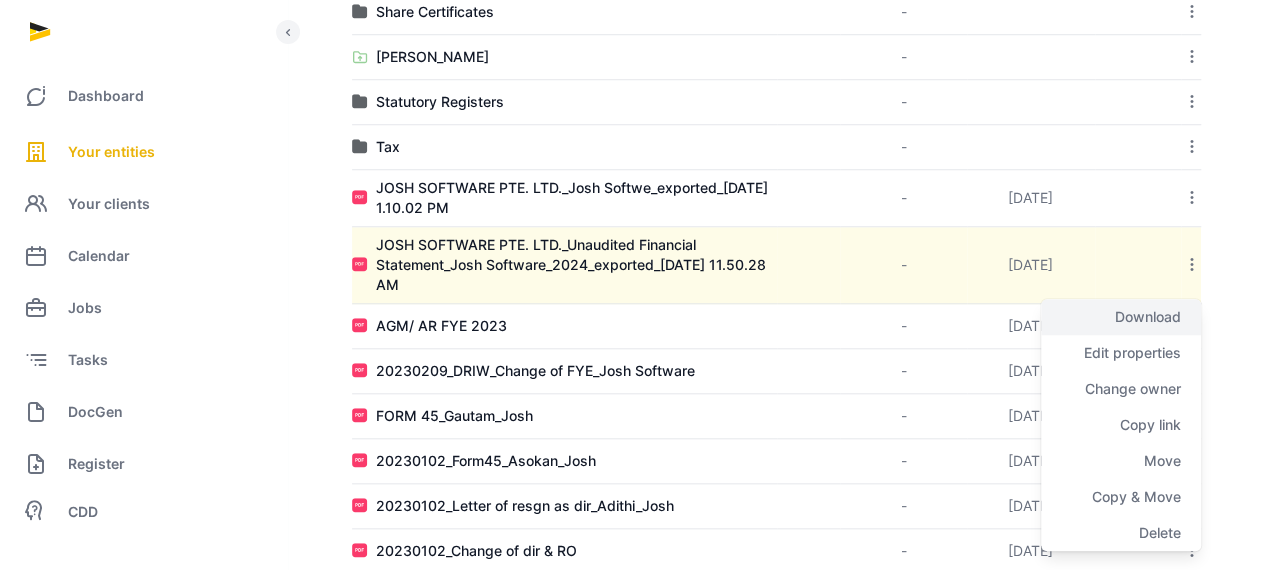 click on "Download" 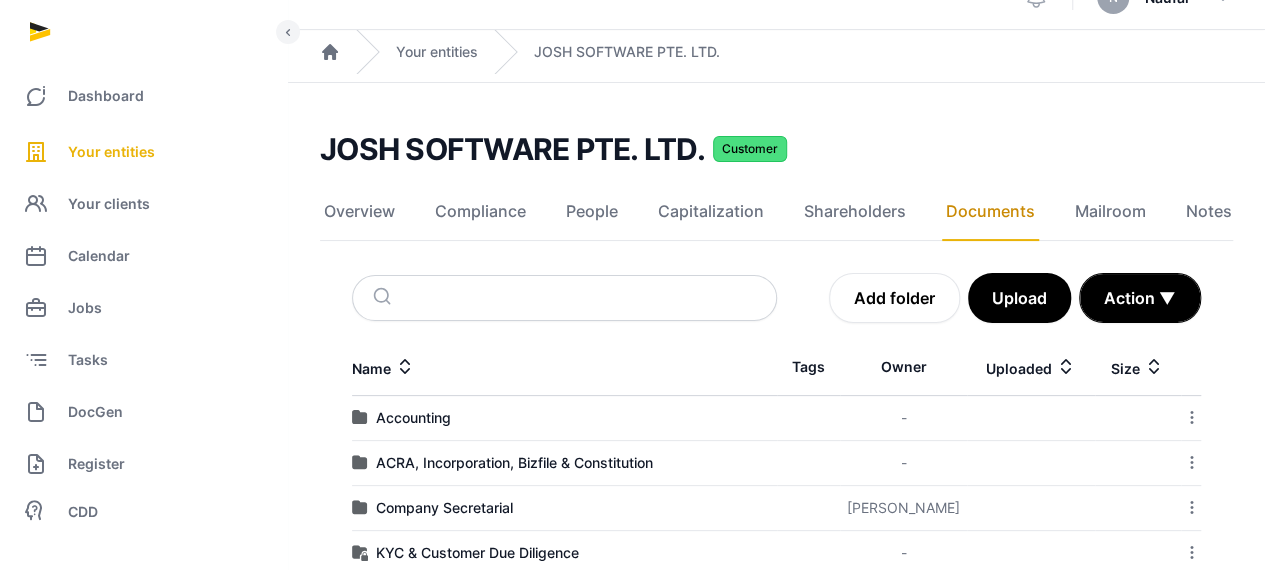 scroll, scrollTop: 0, scrollLeft: 0, axis: both 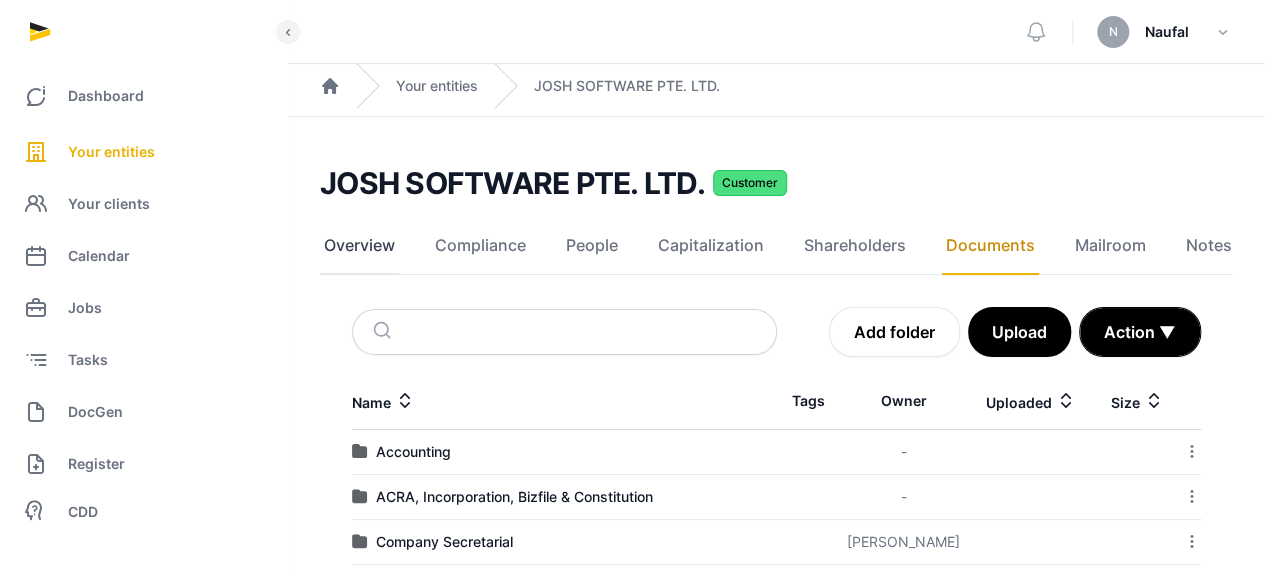 click on "Overview" 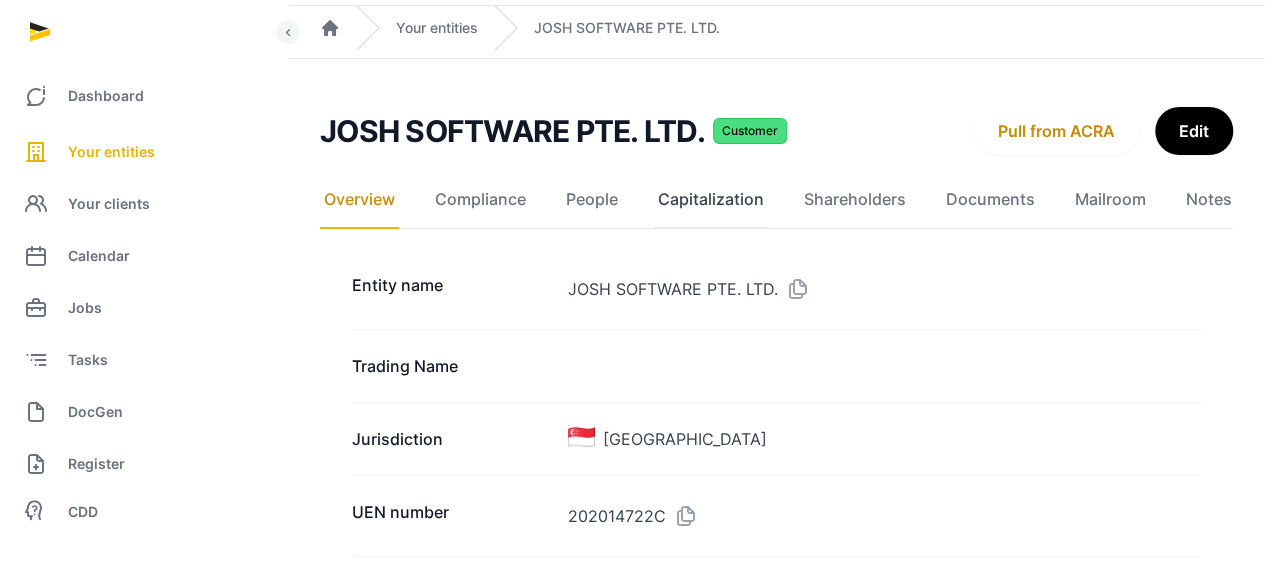 scroll, scrollTop: 200, scrollLeft: 0, axis: vertical 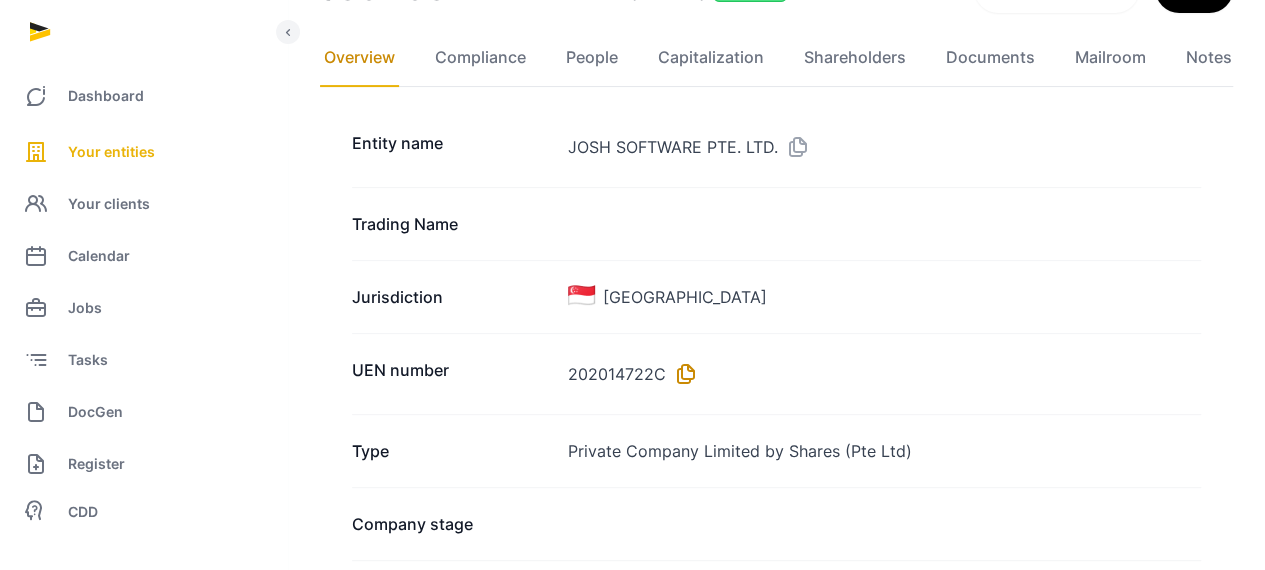 click at bounding box center [682, 374] 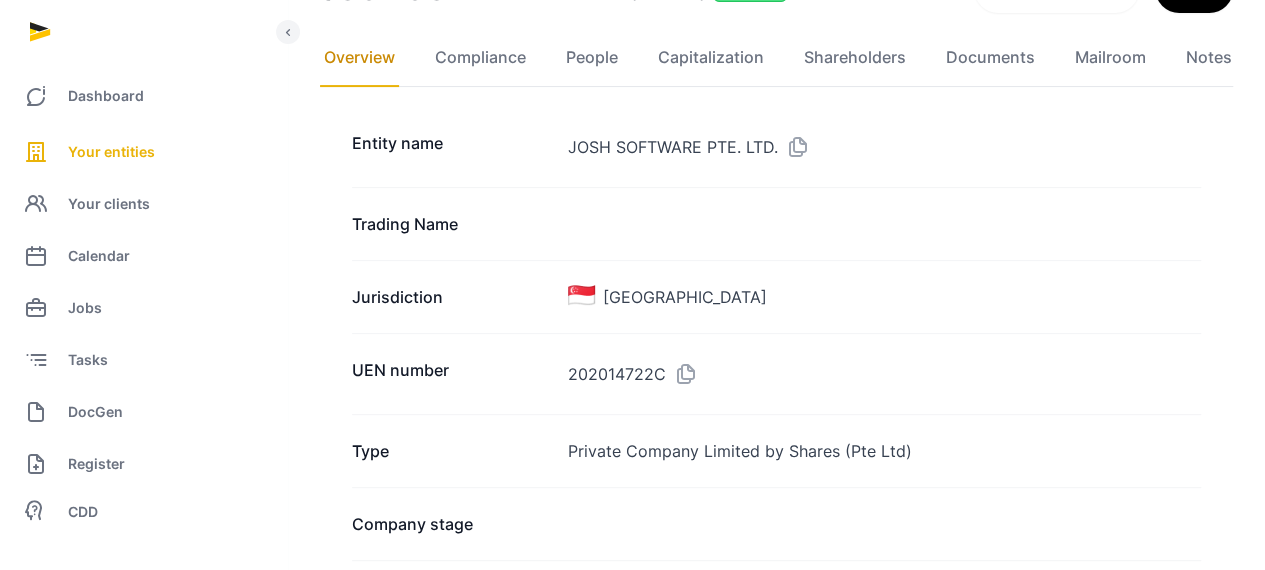 drag, startPoint x: 792, startPoint y: 149, endPoint x: 352, endPoint y: 99, distance: 442.8318 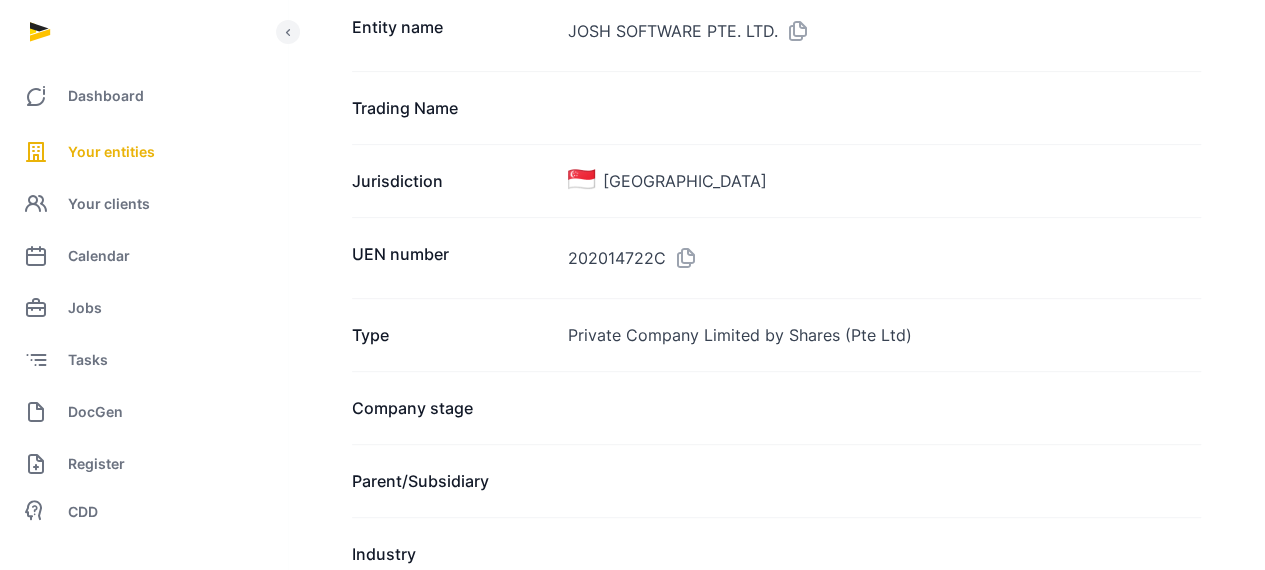 scroll, scrollTop: 0, scrollLeft: 0, axis: both 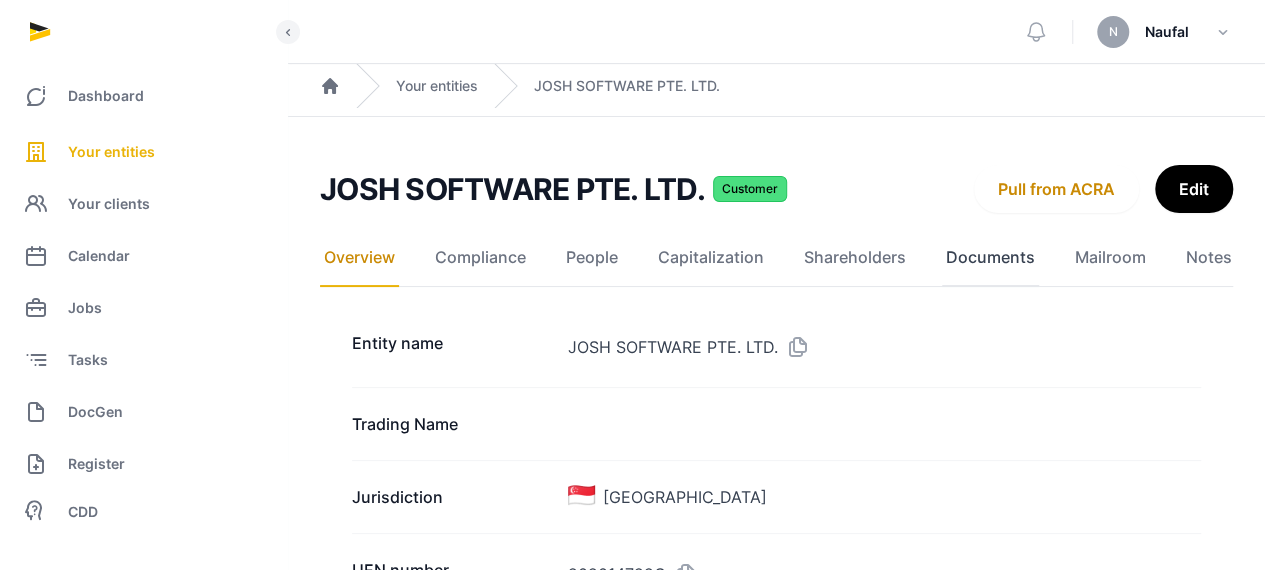 click on "Documents" 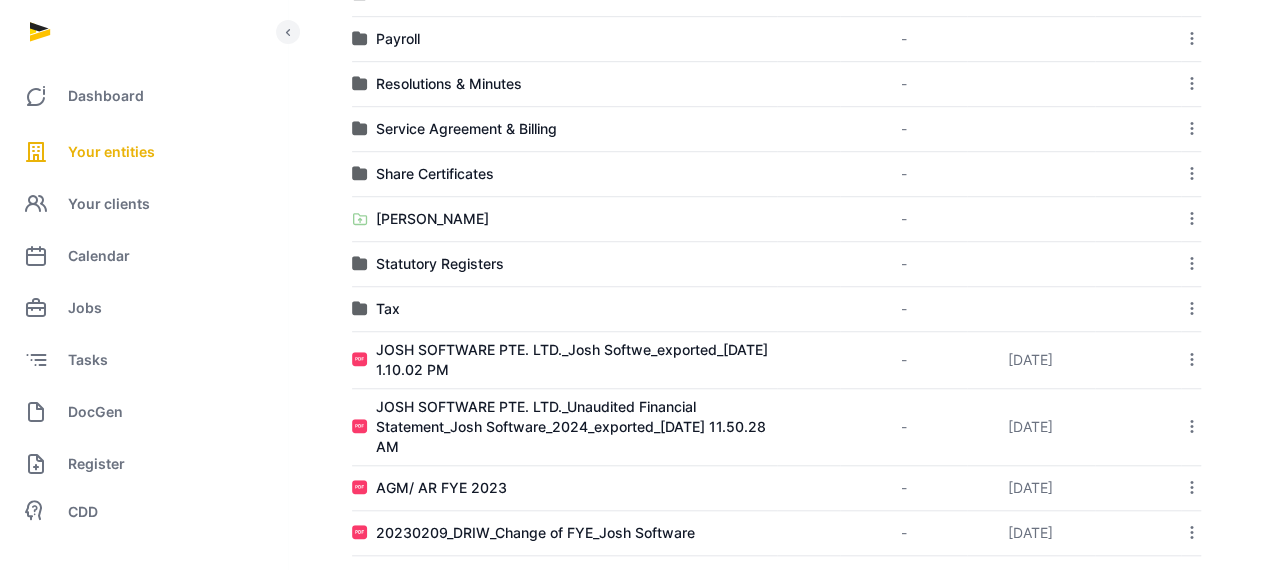 scroll, scrollTop: 700, scrollLeft: 0, axis: vertical 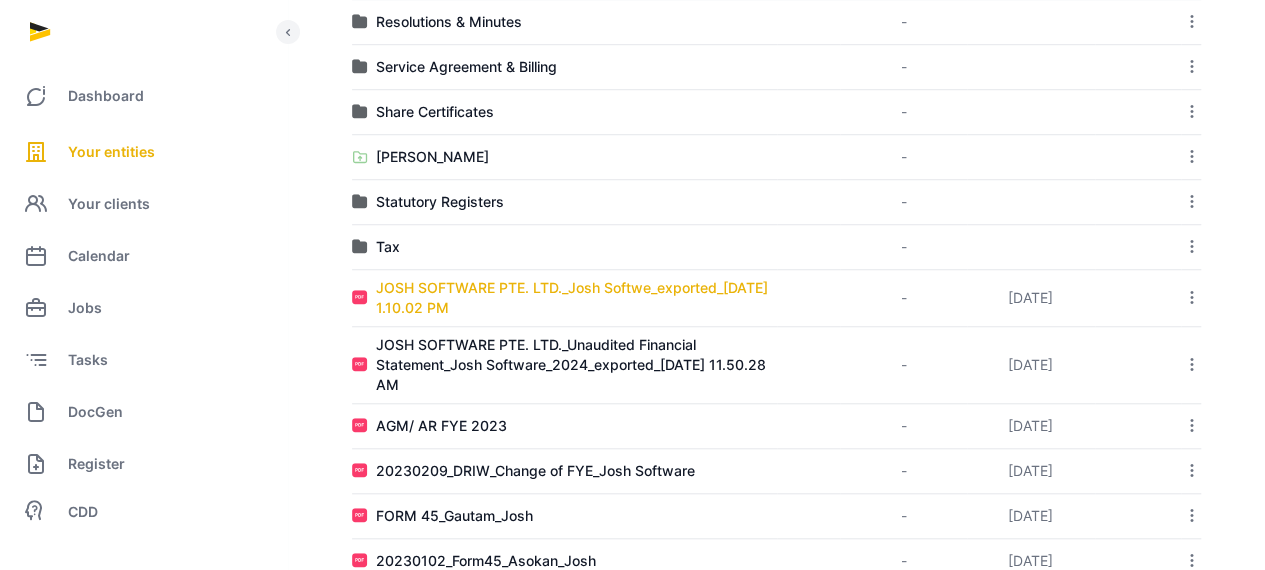 click on "JOSH SOFTWARE PTE. LTD._Josh Softwe_exported_[DATE] 1.10.02 PM" at bounding box center (576, 298) 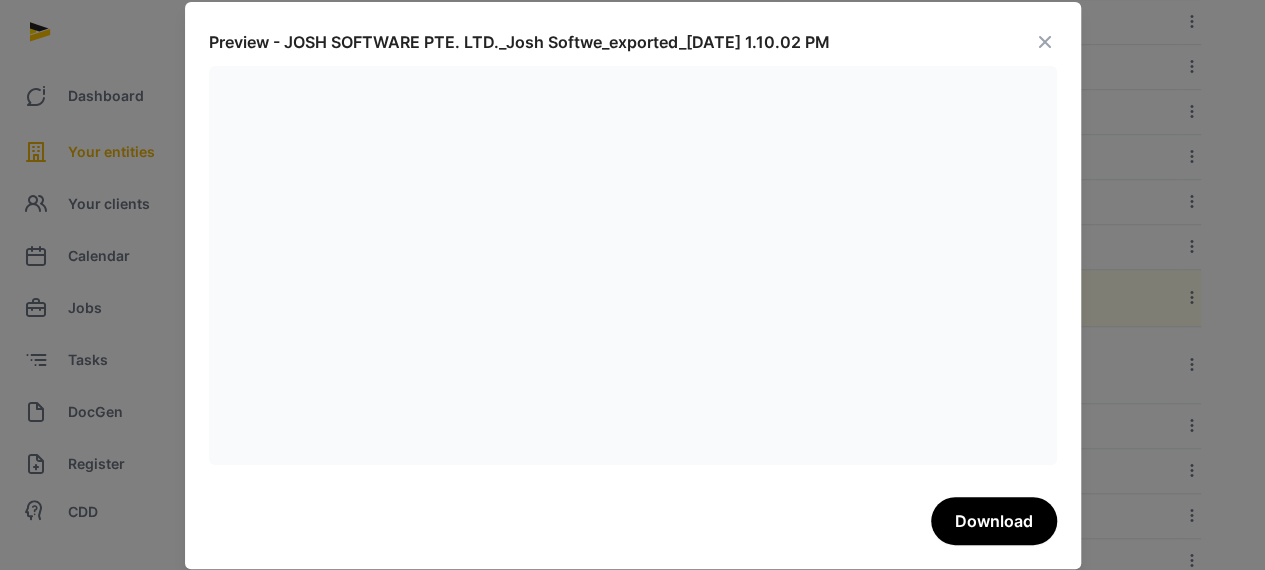 click at bounding box center (1045, 42) 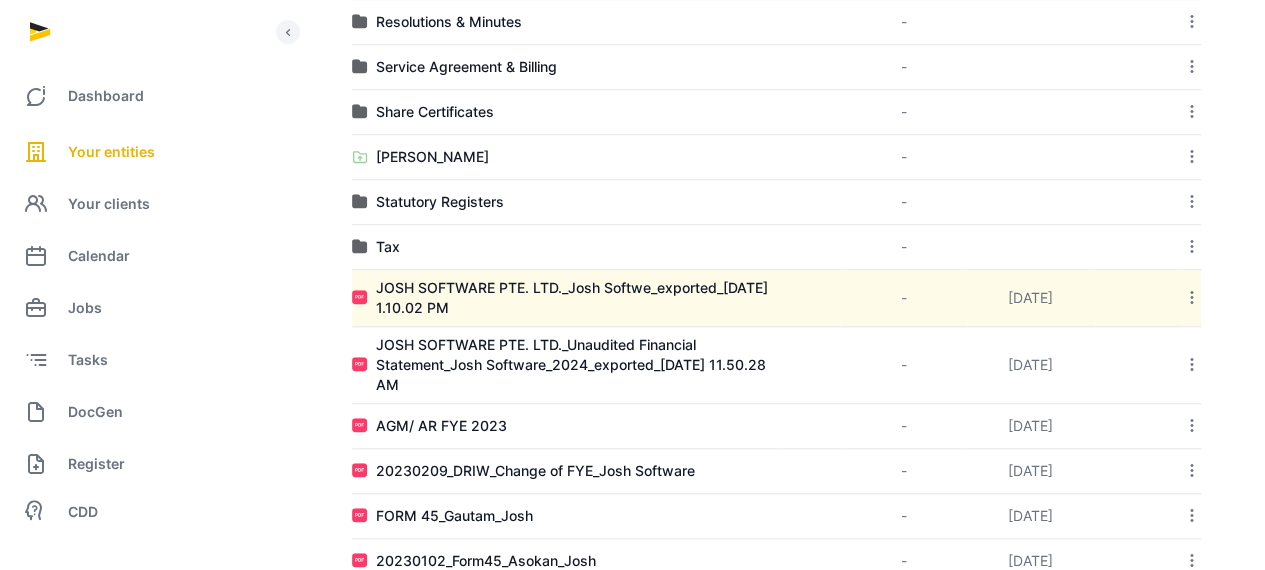click 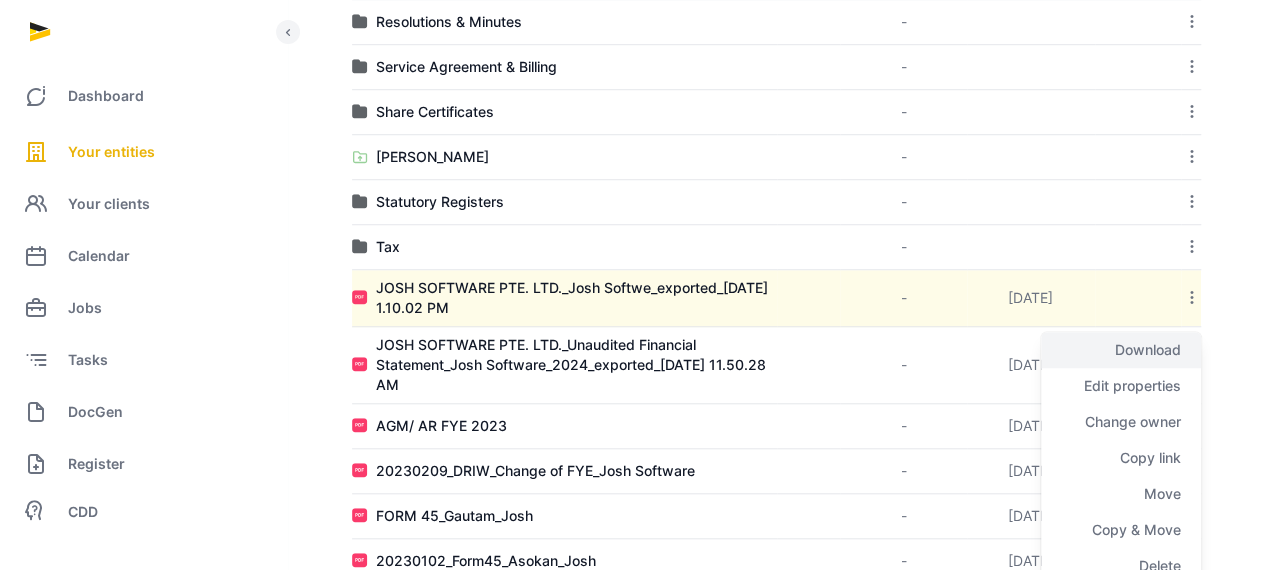 click on "Download" 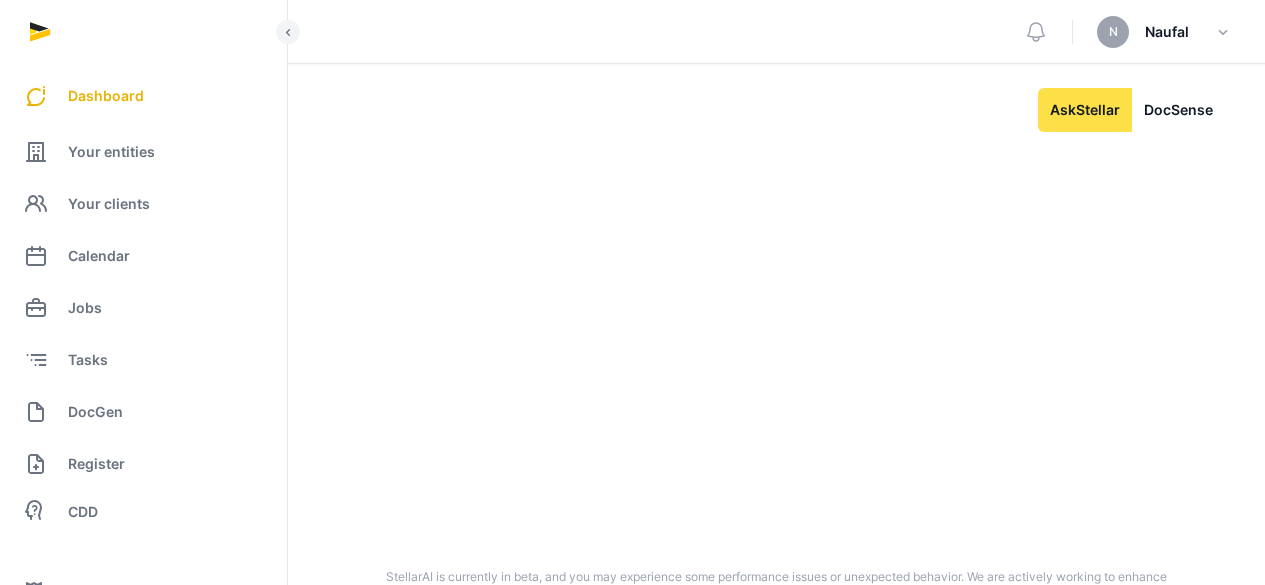 scroll, scrollTop: 0, scrollLeft: 0, axis: both 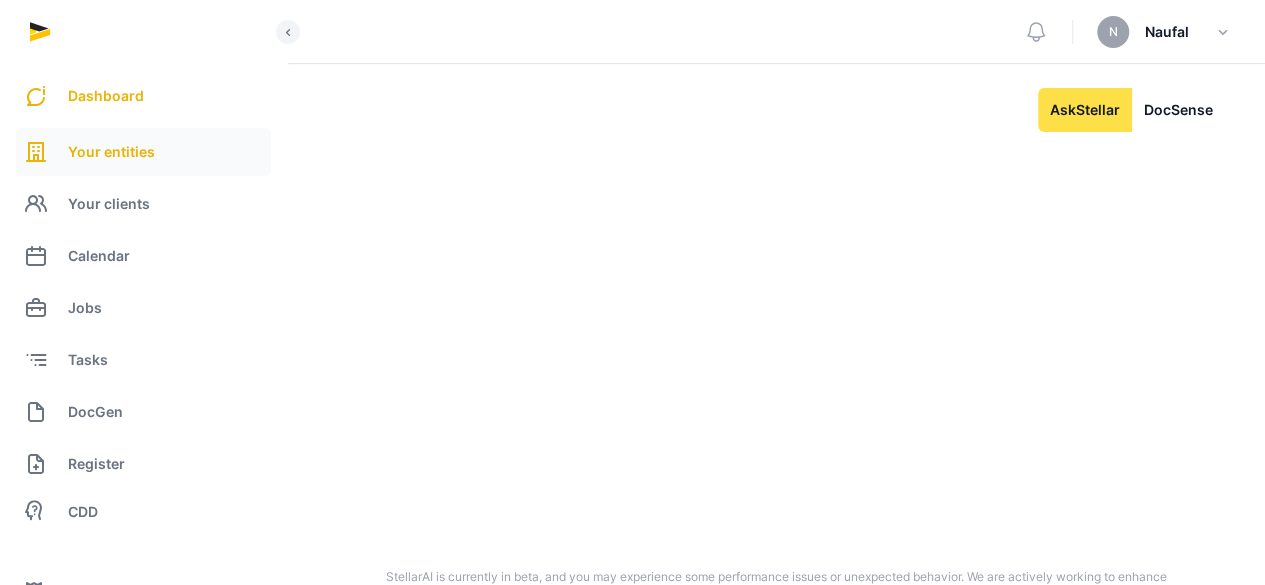 click on "Your entities" at bounding box center [111, 152] 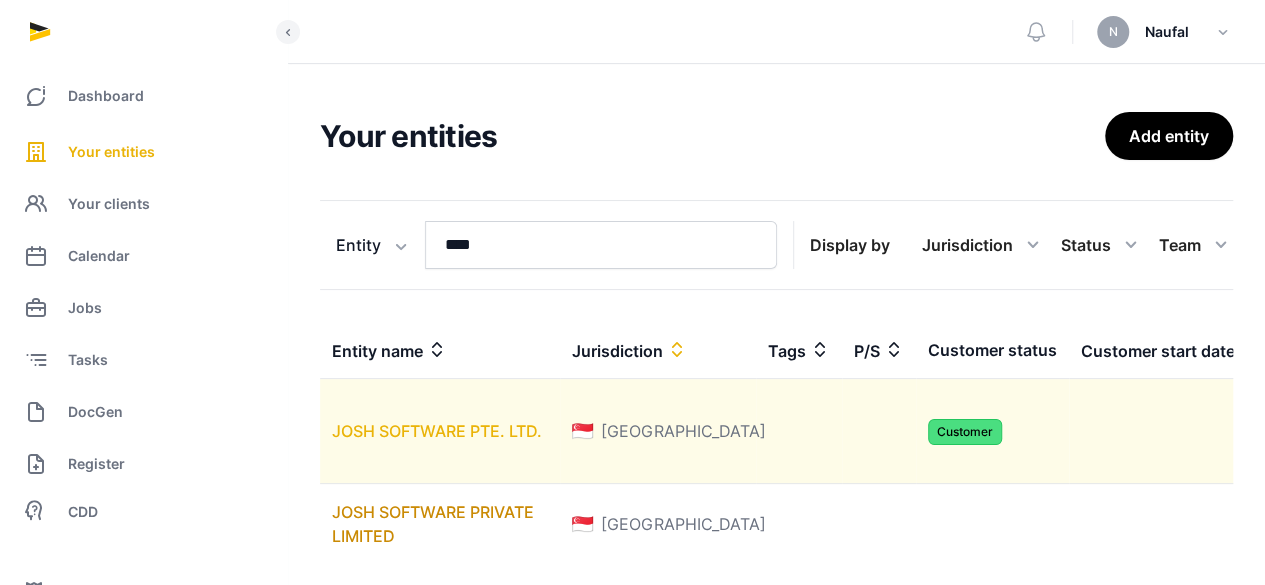 click on "JOSH SOFTWARE PTE. LTD." at bounding box center [437, 431] 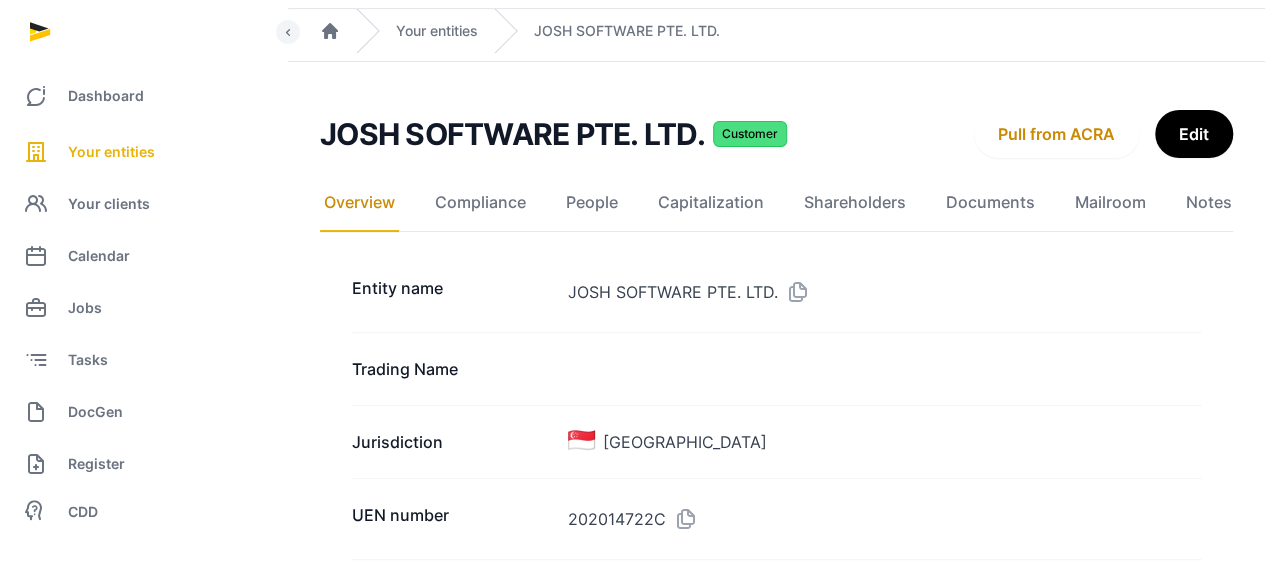 scroll, scrollTop: 100, scrollLeft: 0, axis: vertical 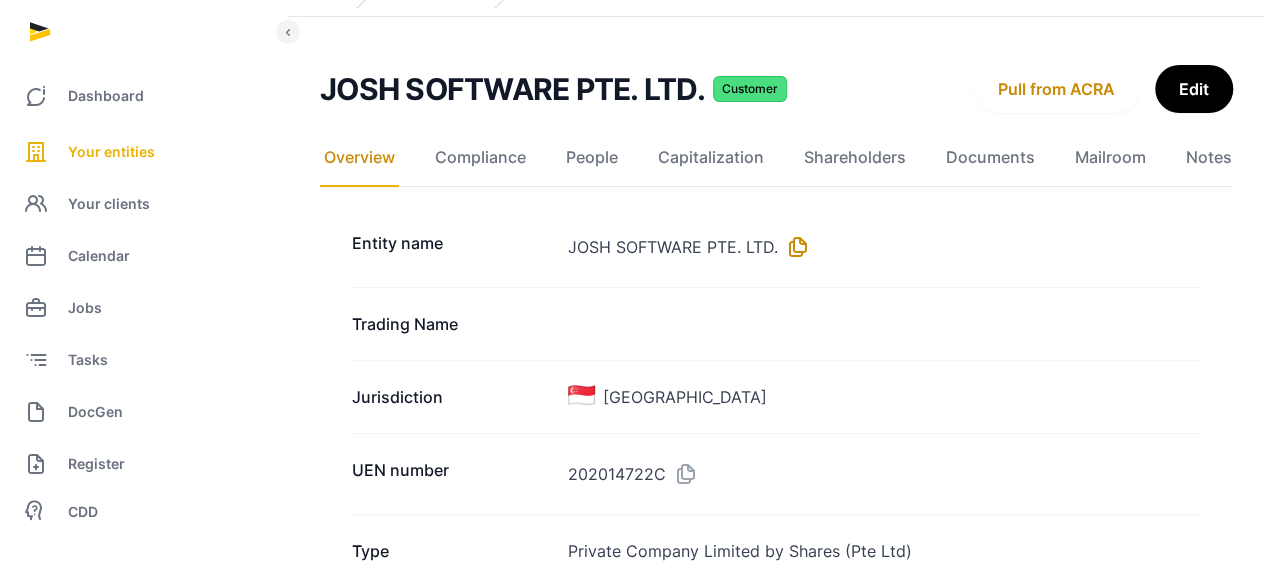 click at bounding box center (794, 247) 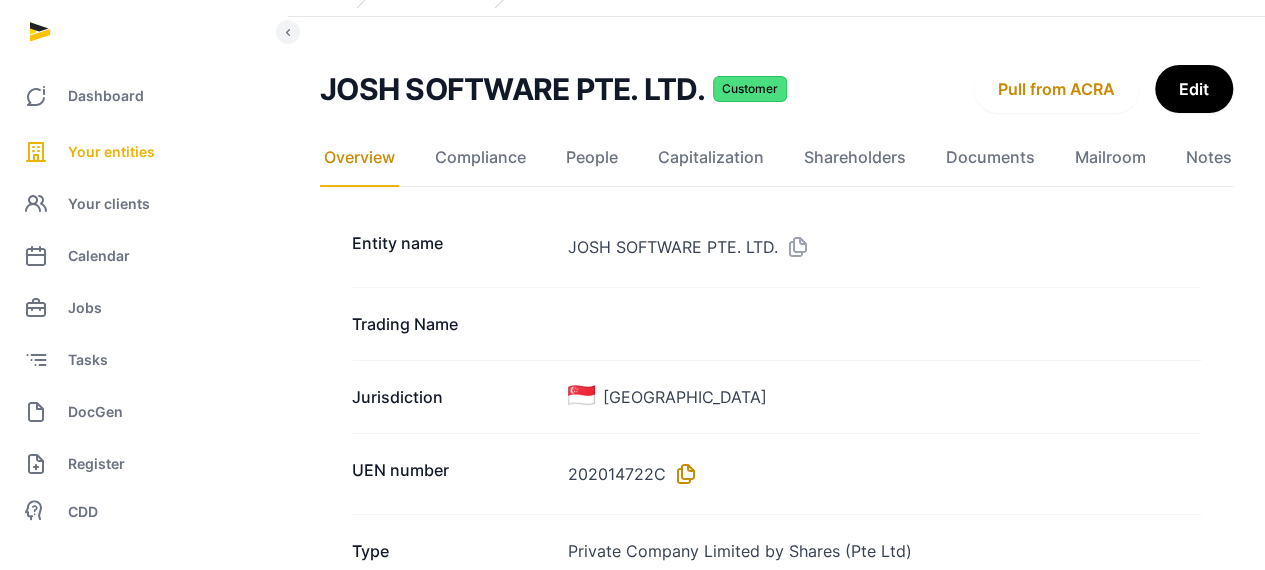 click at bounding box center [682, 474] 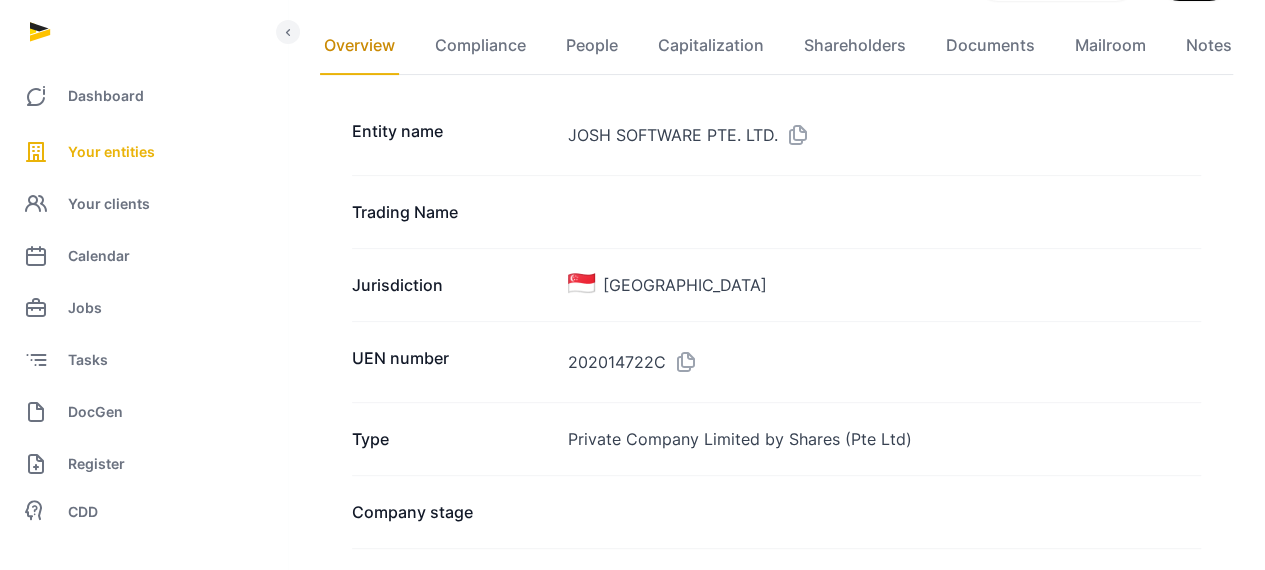 scroll, scrollTop: 100, scrollLeft: 0, axis: vertical 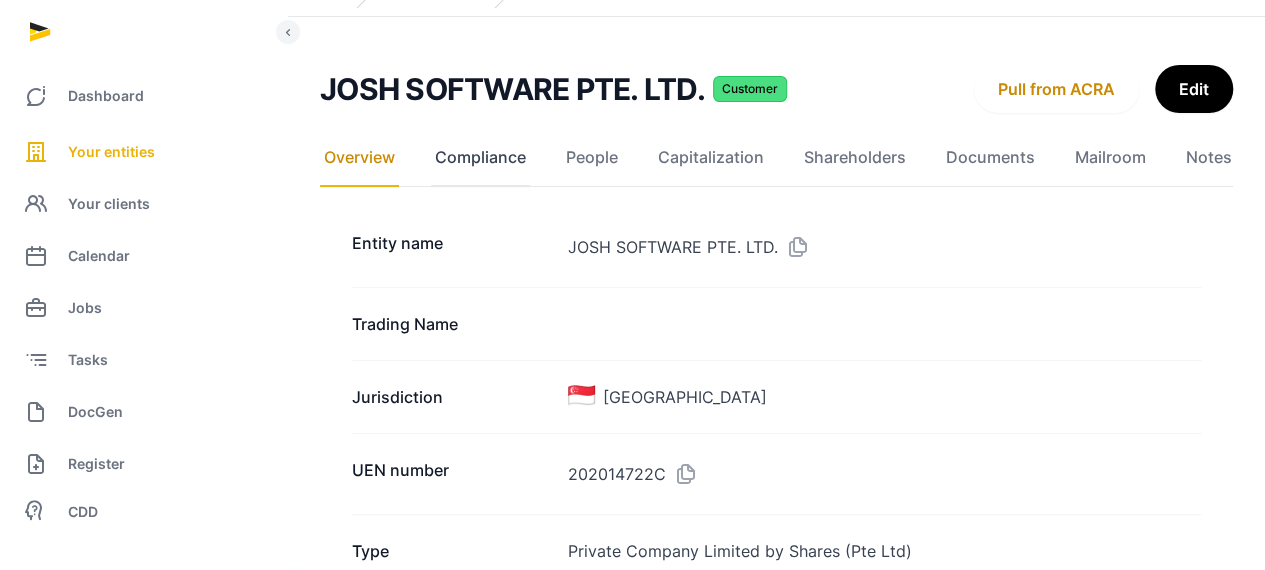 click on "Compliance" 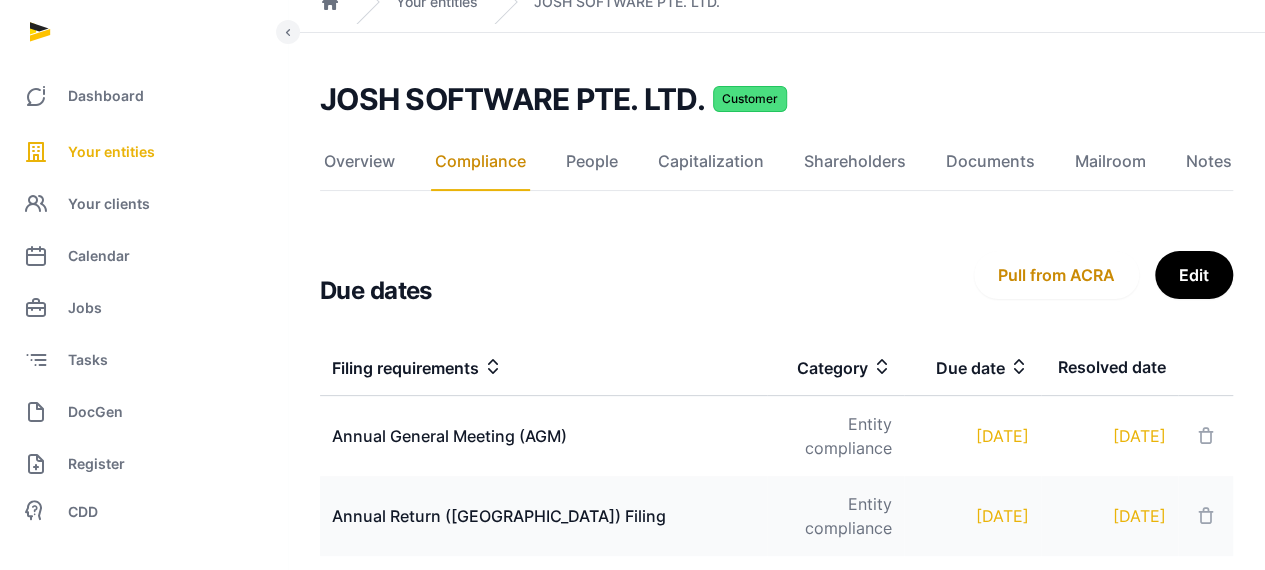 scroll, scrollTop: 0, scrollLeft: 0, axis: both 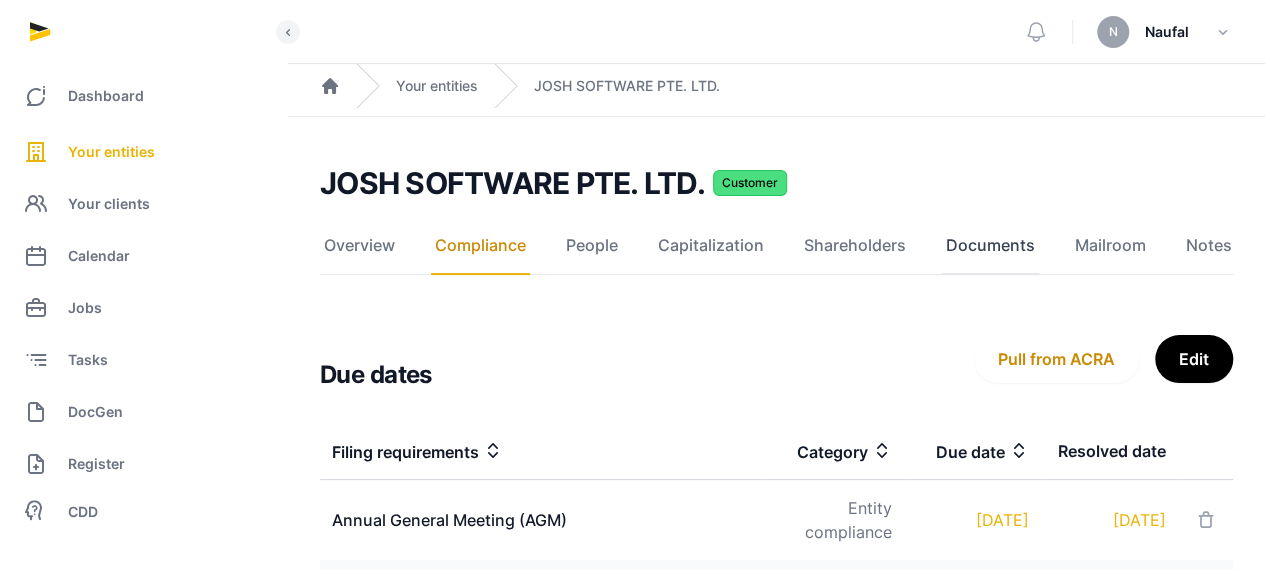 click on "Documents" 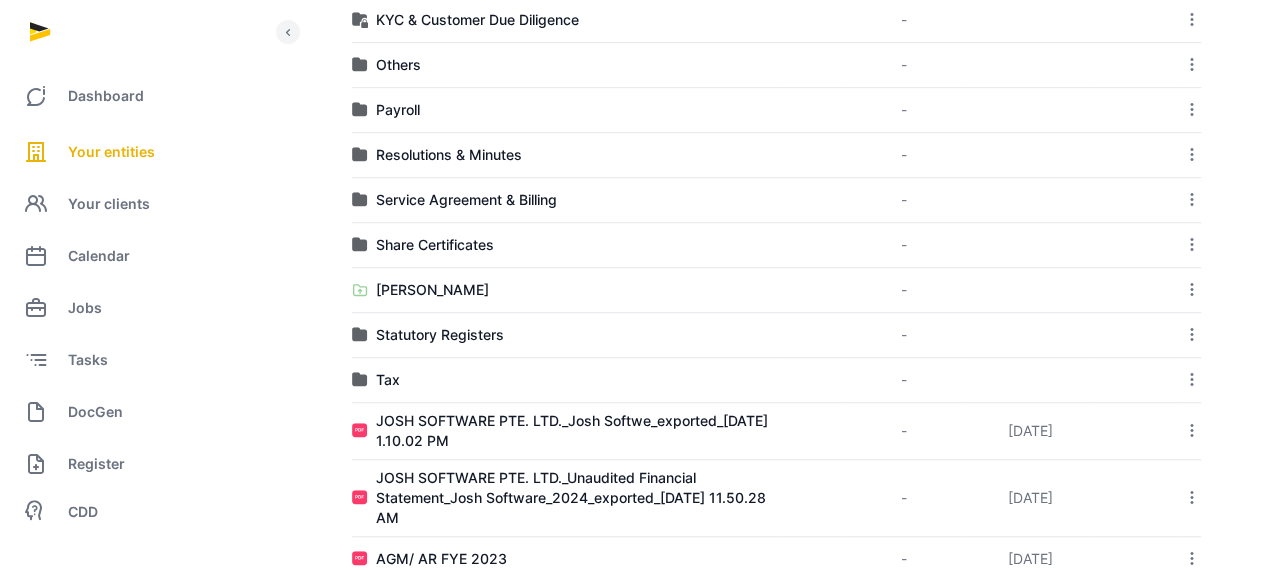 scroll, scrollTop: 600, scrollLeft: 0, axis: vertical 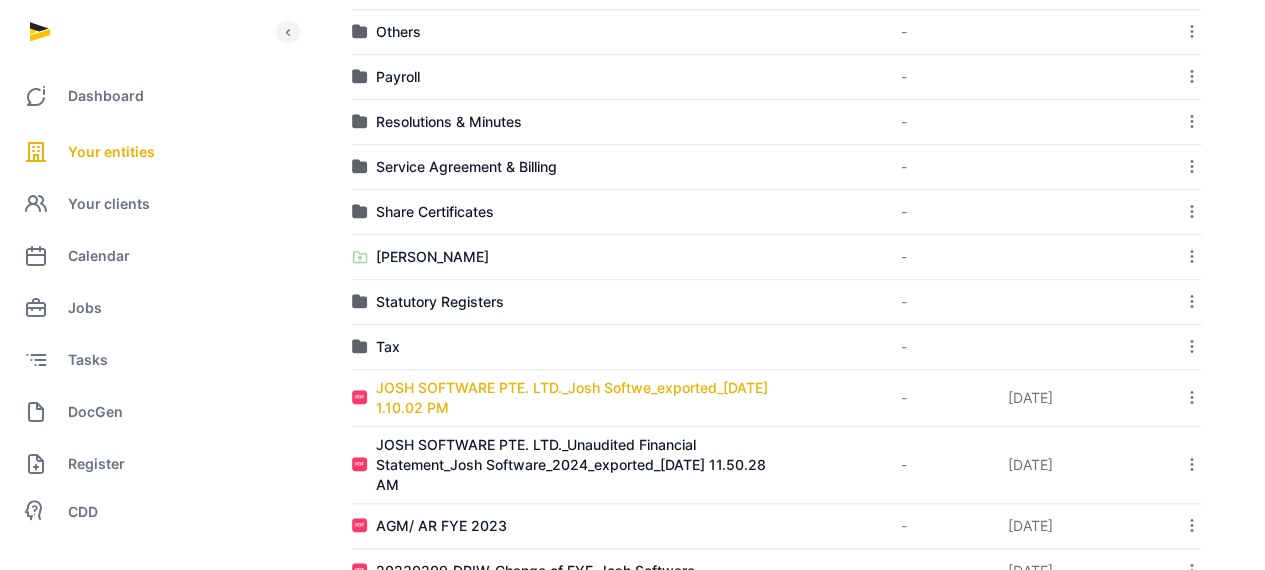 click on "JOSH SOFTWARE PTE. LTD._Josh Softwe_exported_[DATE] 1.10.02 PM" at bounding box center (576, 398) 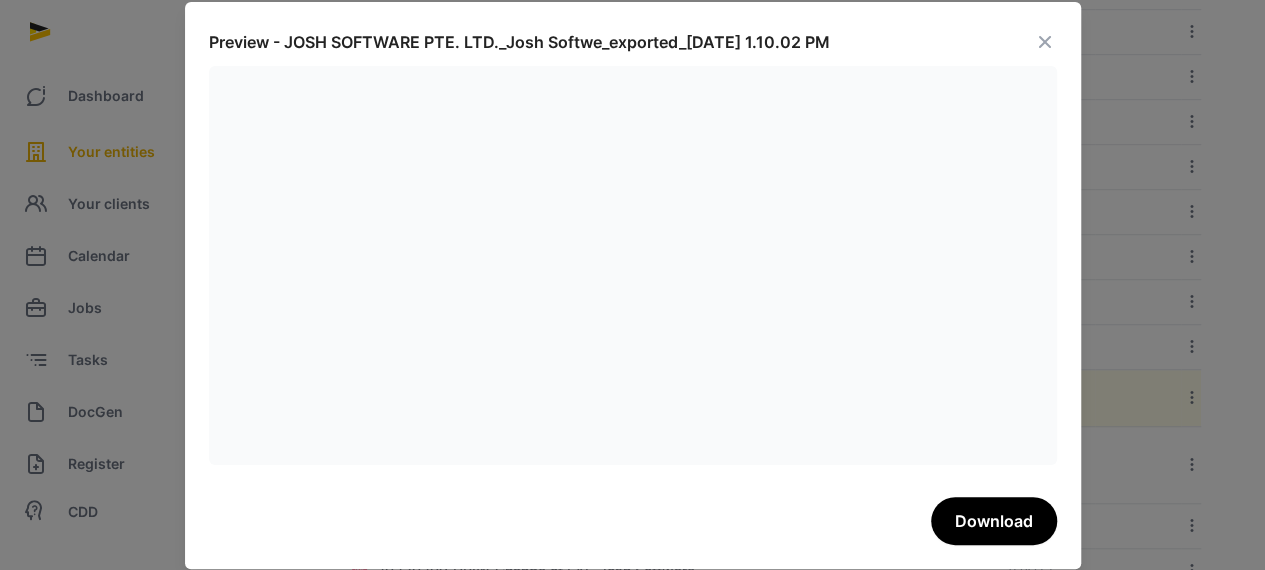 click on "Download" at bounding box center [994, 521] 